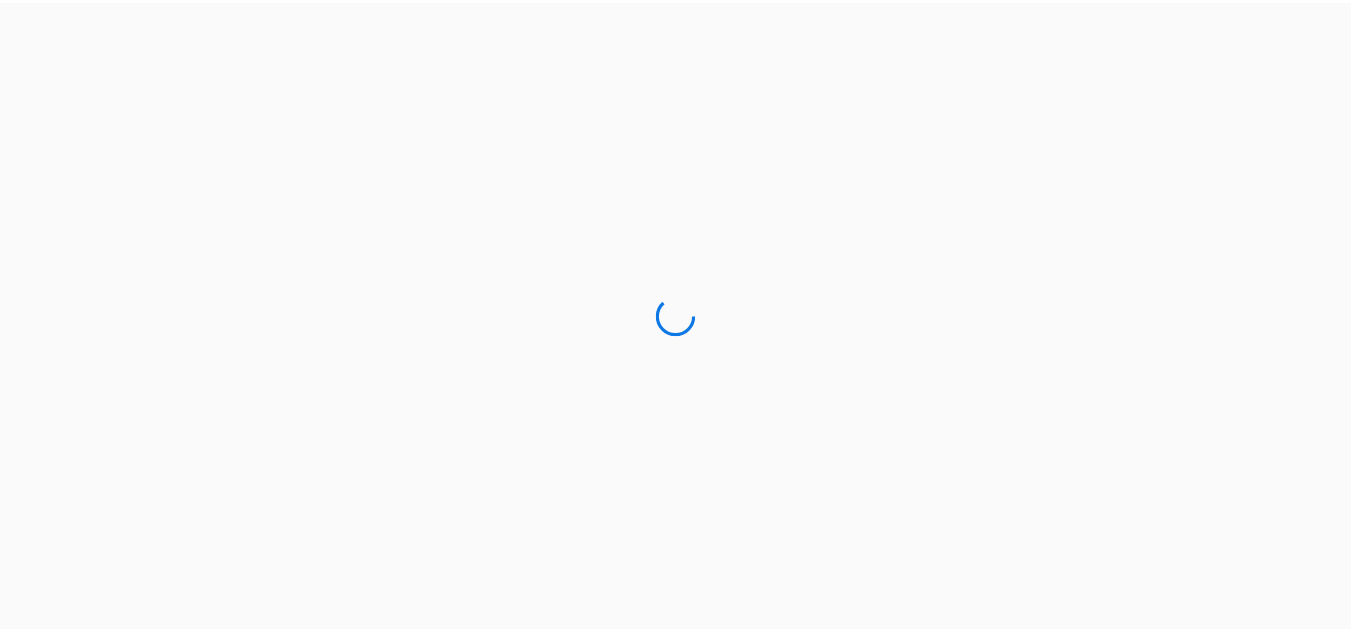 scroll, scrollTop: 0, scrollLeft: 0, axis: both 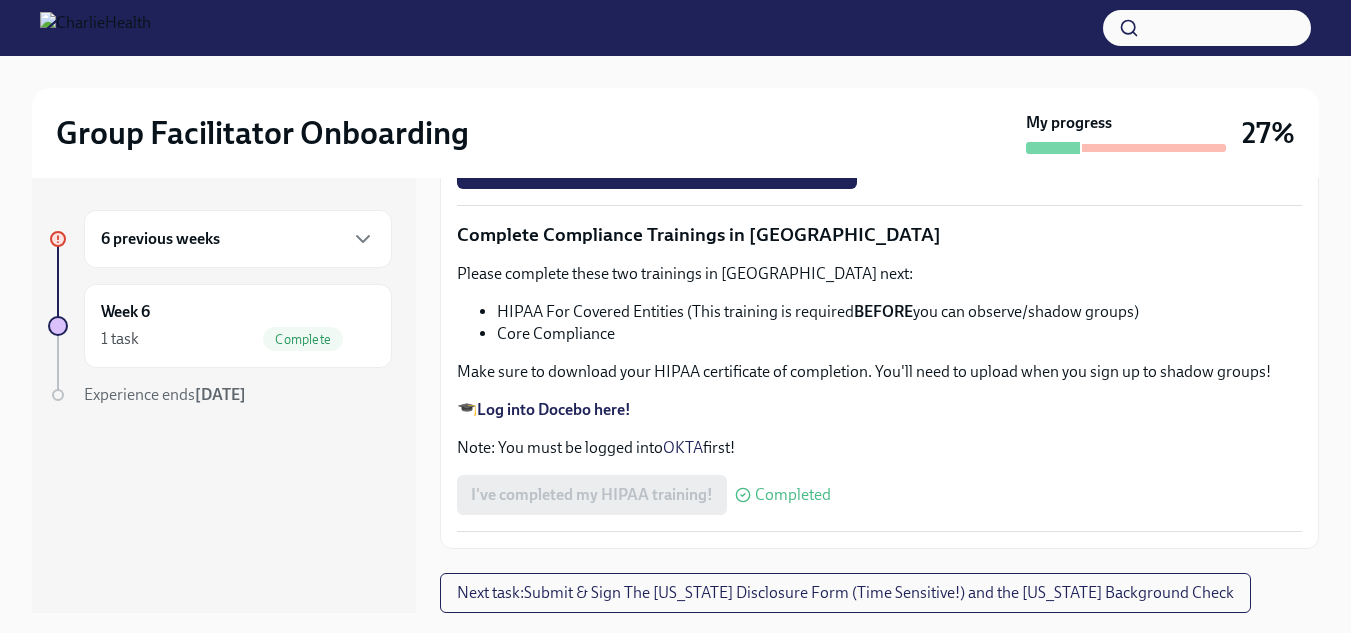 click on "Upload [US_STATE] Telehealth Certificate" at bounding box center (625, -142) 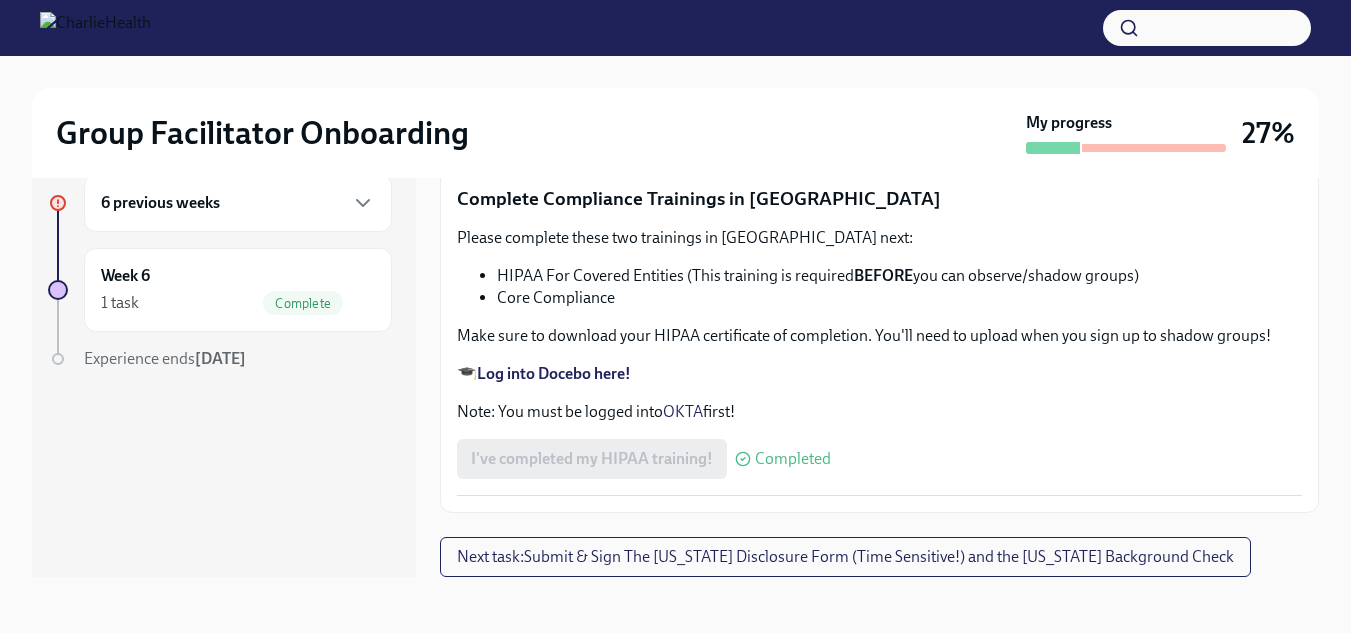 scroll, scrollTop: 3640, scrollLeft: 0, axis: vertical 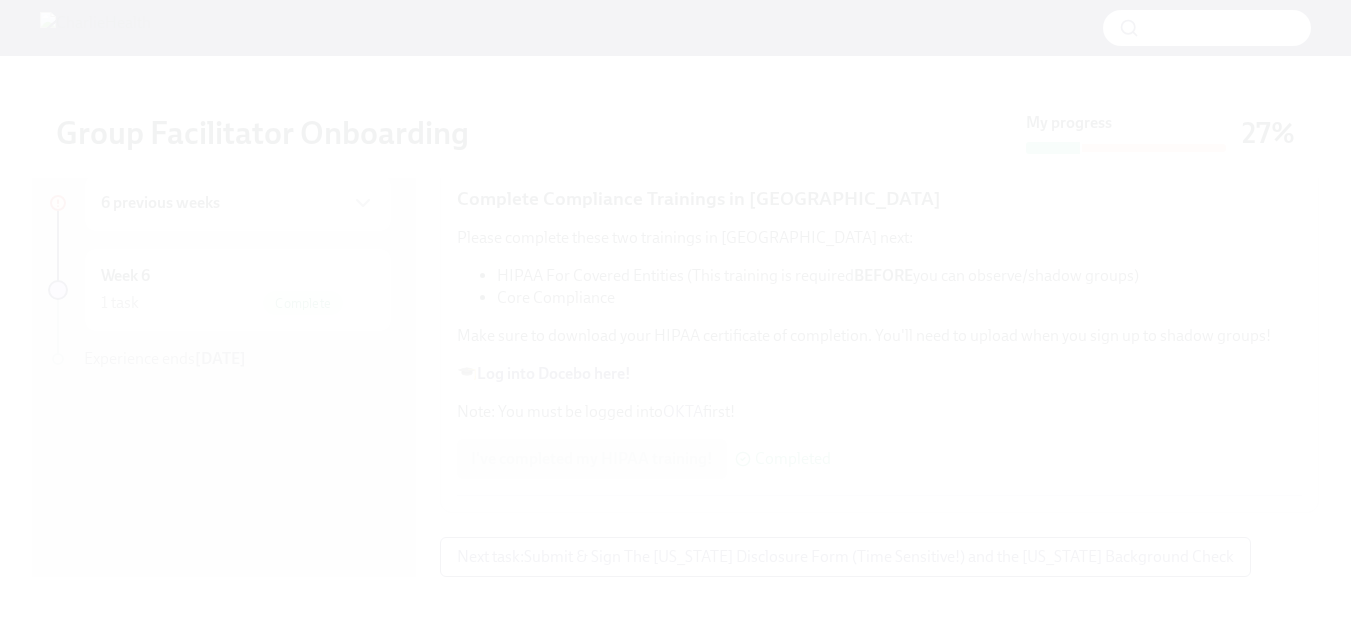 click at bounding box center (675, 316) 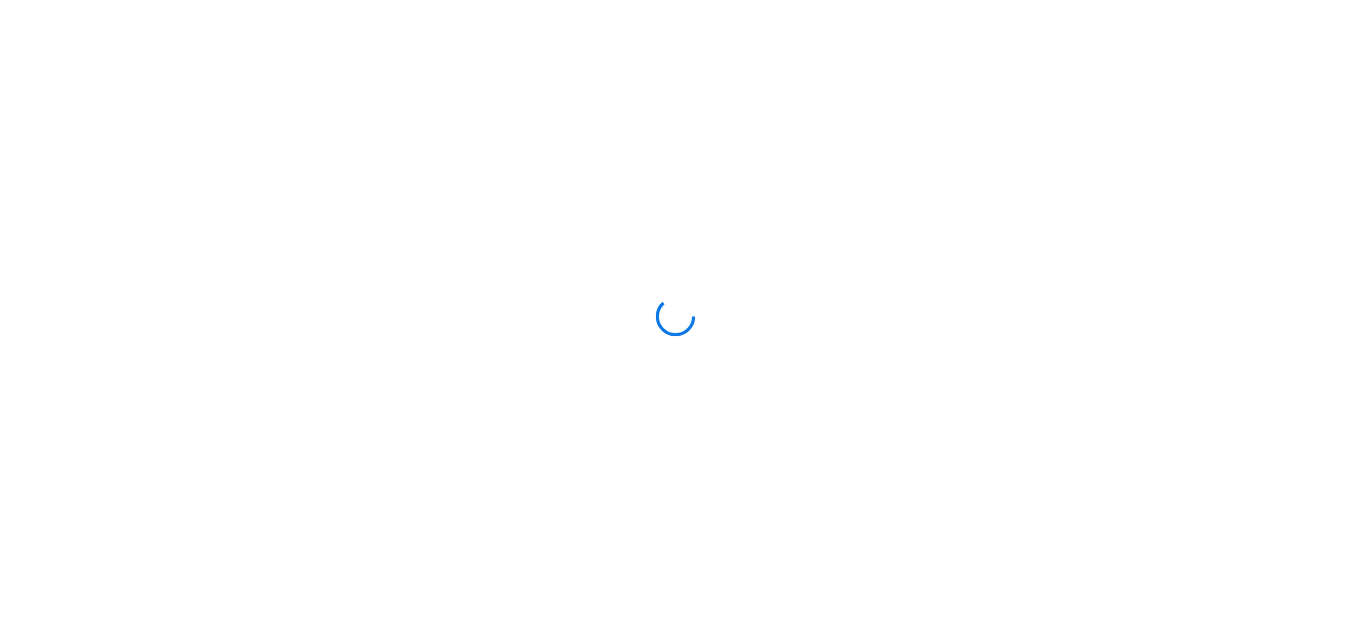 scroll, scrollTop: 0, scrollLeft: 0, axis: both 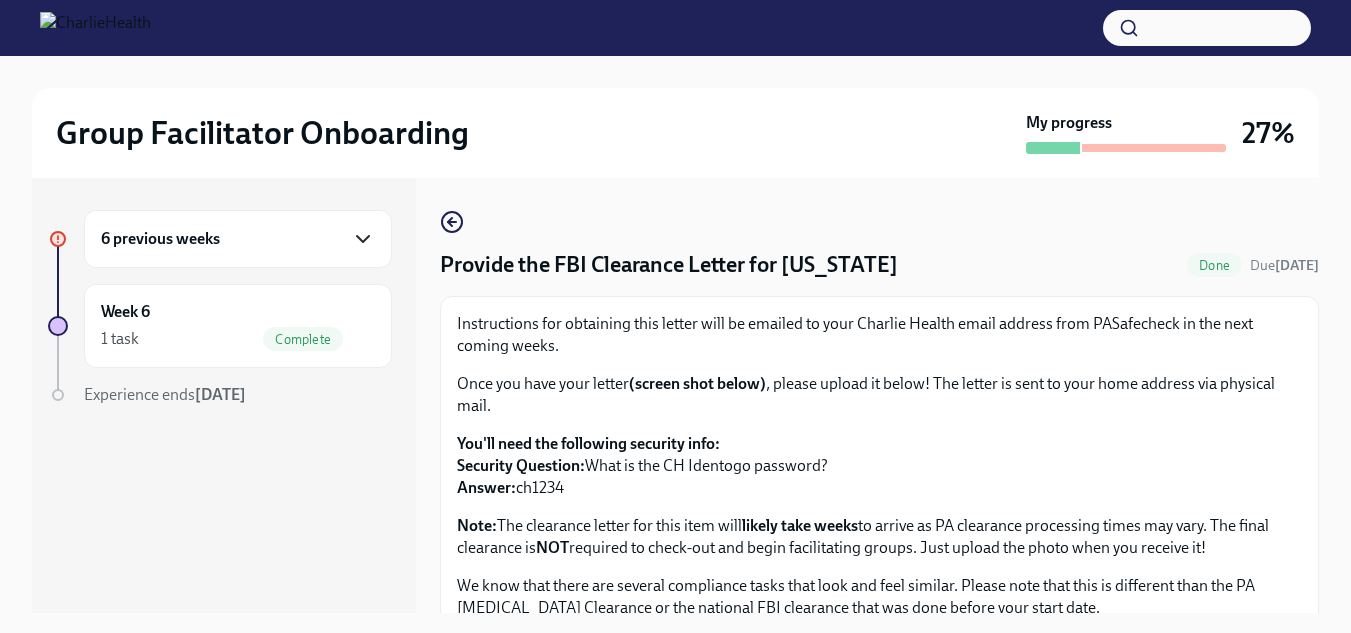 click 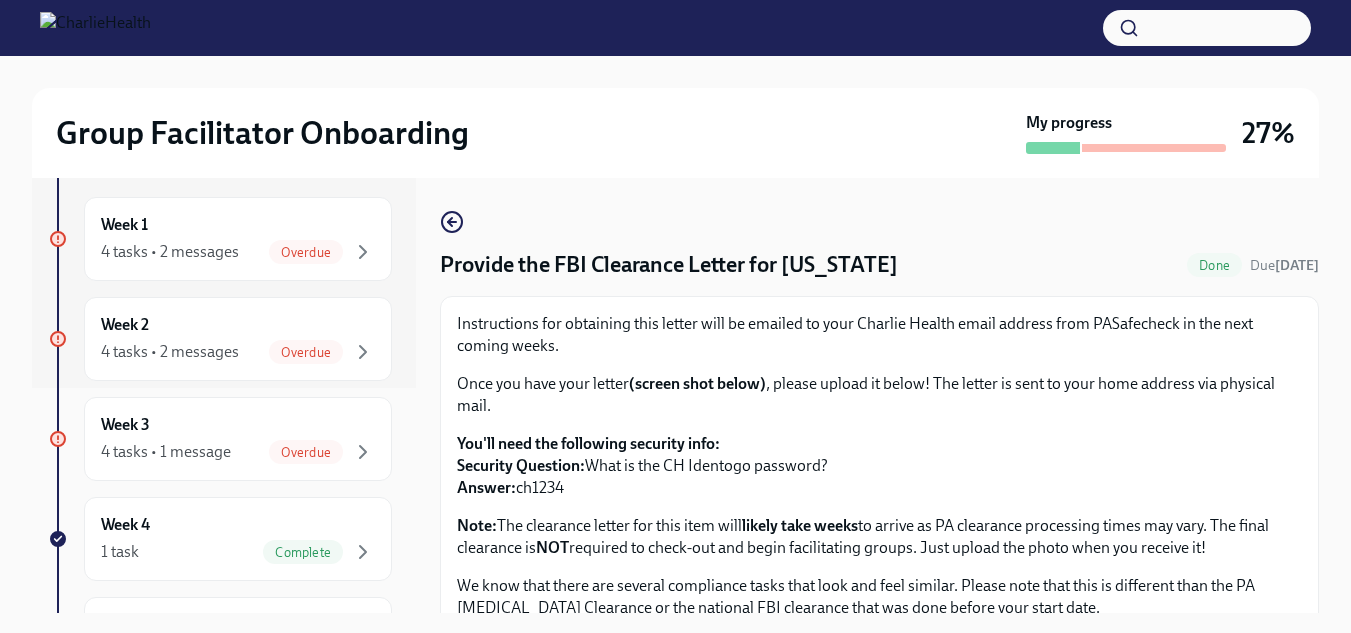 scroll, scrollTop: 222, scrollLeft: 0, axis: vertical 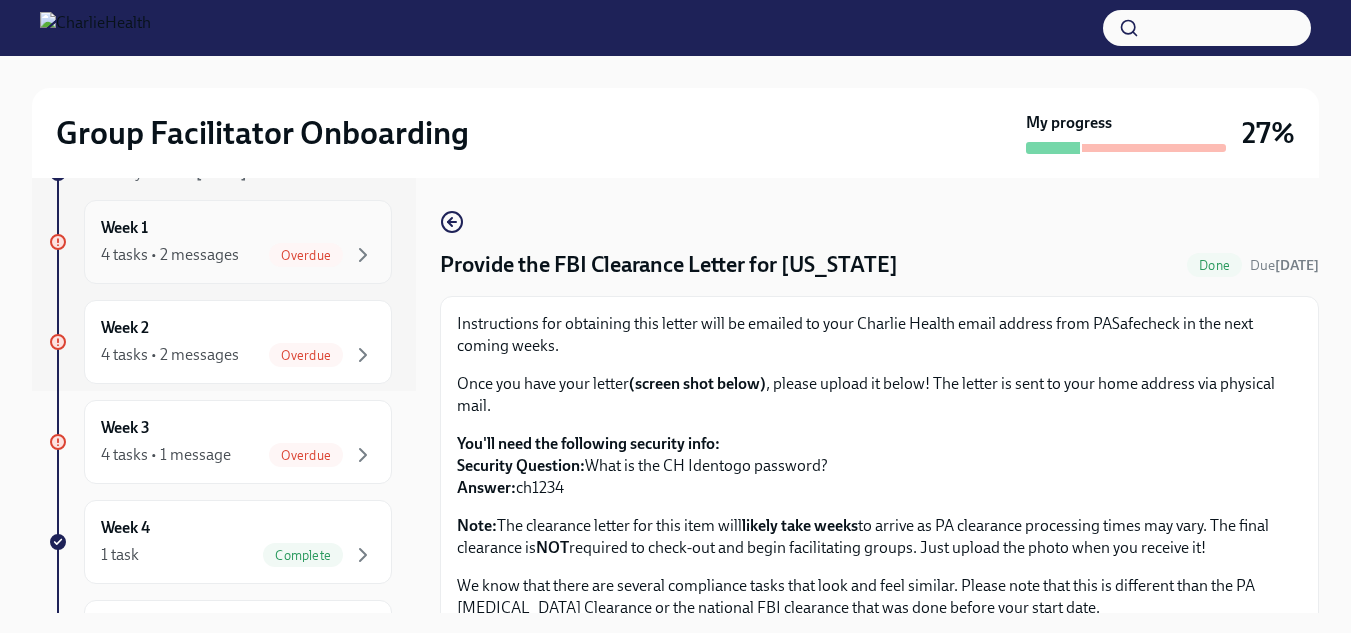 click on "Overdue" at bounding box center [306, 255] 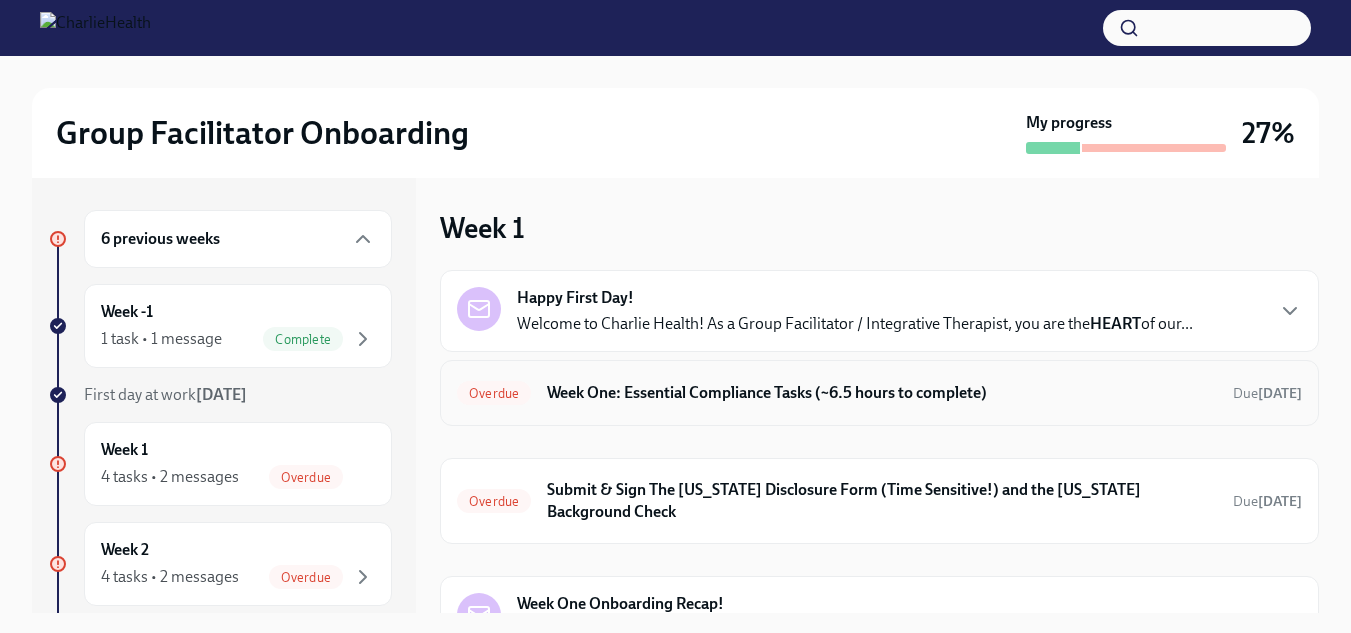click on "Week One: Essential Compliance Tasks (~6.5 hours to complete)" at bounding box center [882, 393] 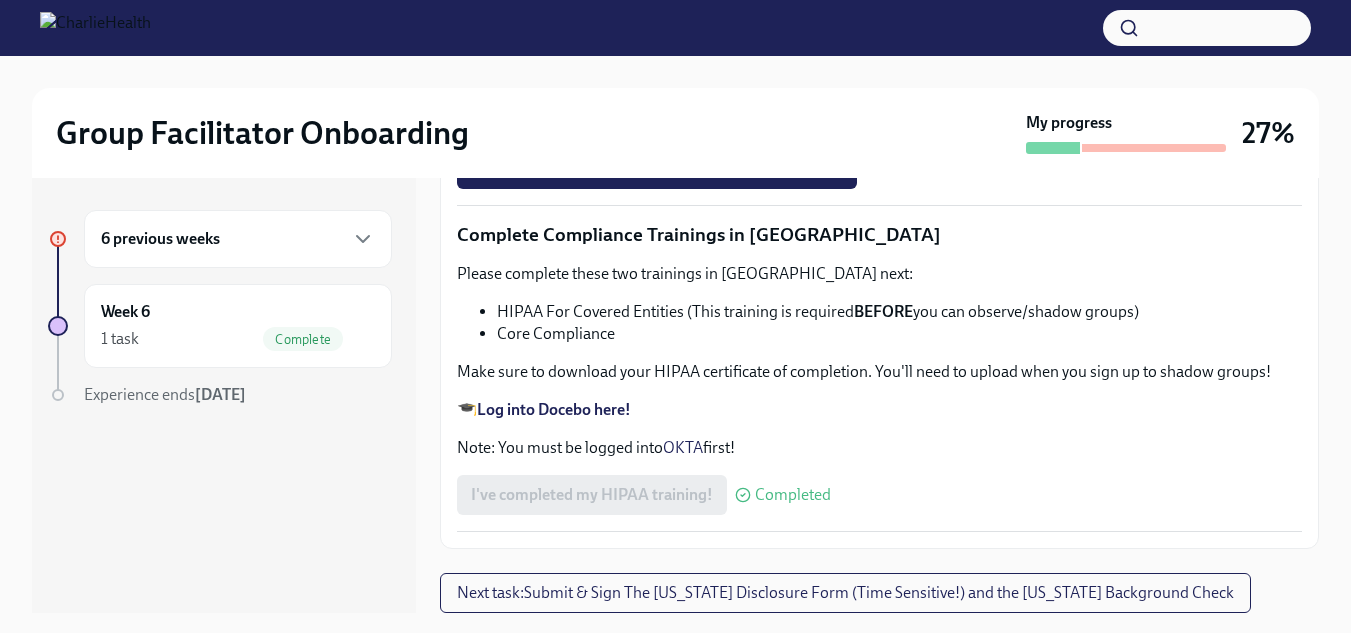 scroll, scrollTop: 3904, scrollLeft: 0, axis: vertical 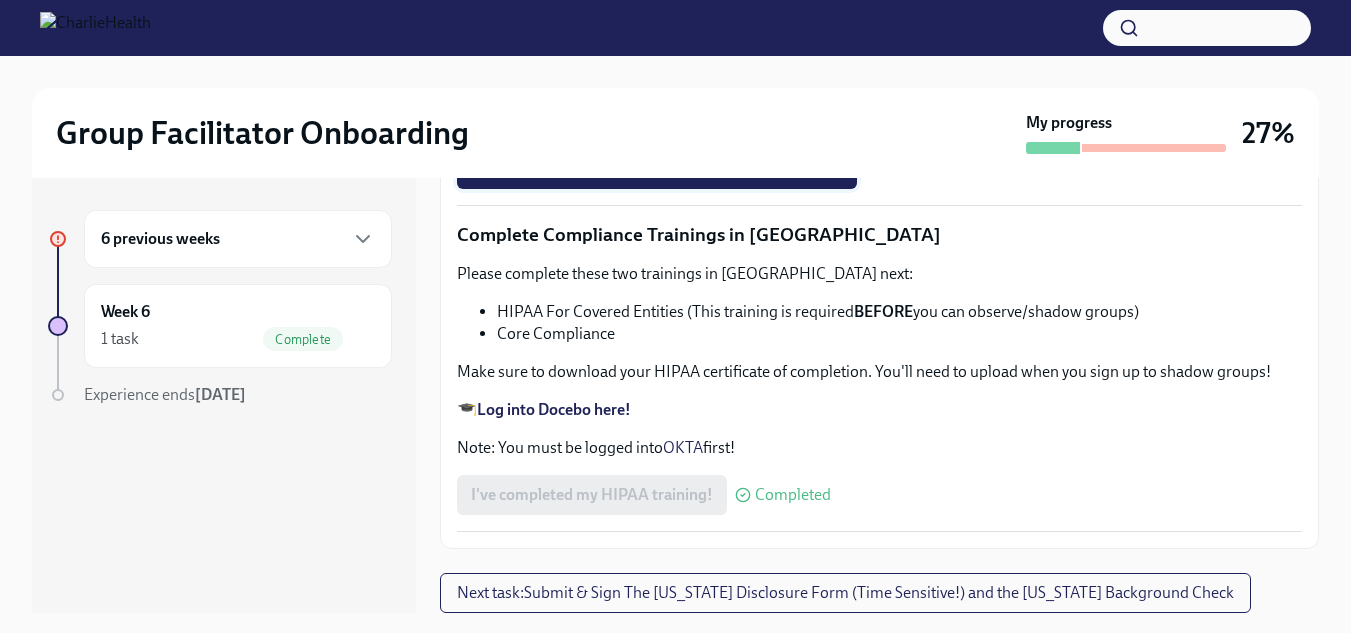 click on "Upload [US_STATE] Mandated Reporter Certificate" at bounding box center (657, 169) 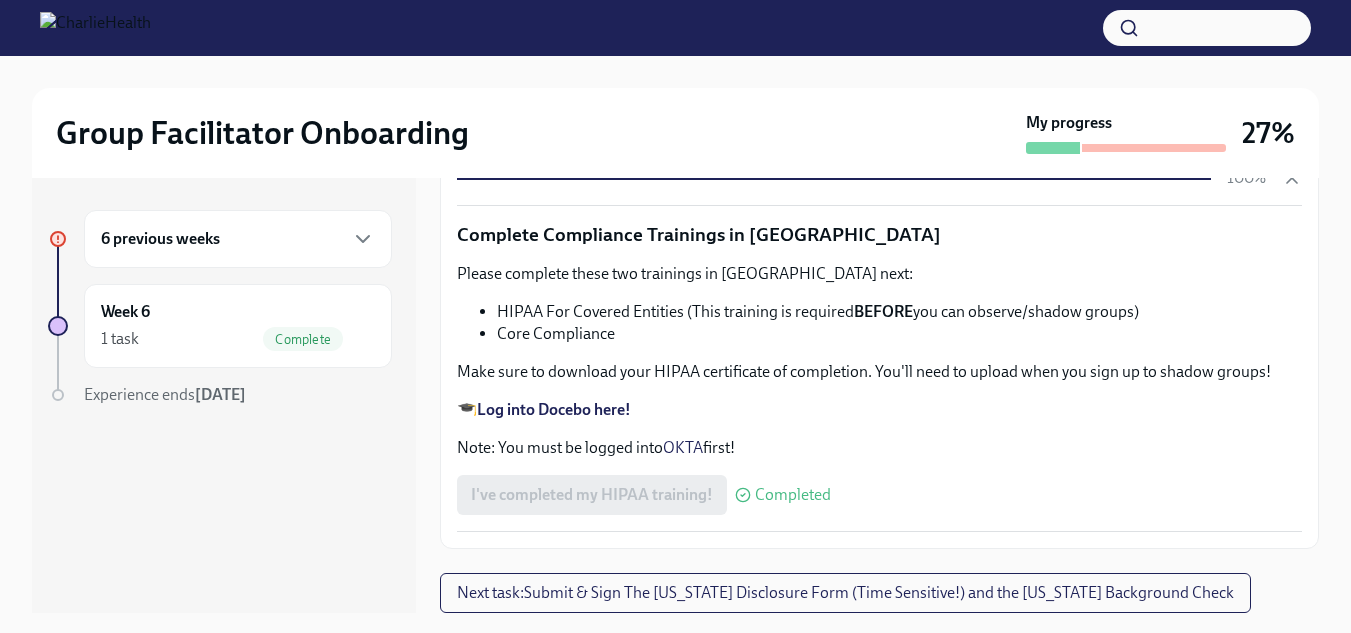 scroll, scrollTop: 36, scrollLeft: 0, axis: vertical 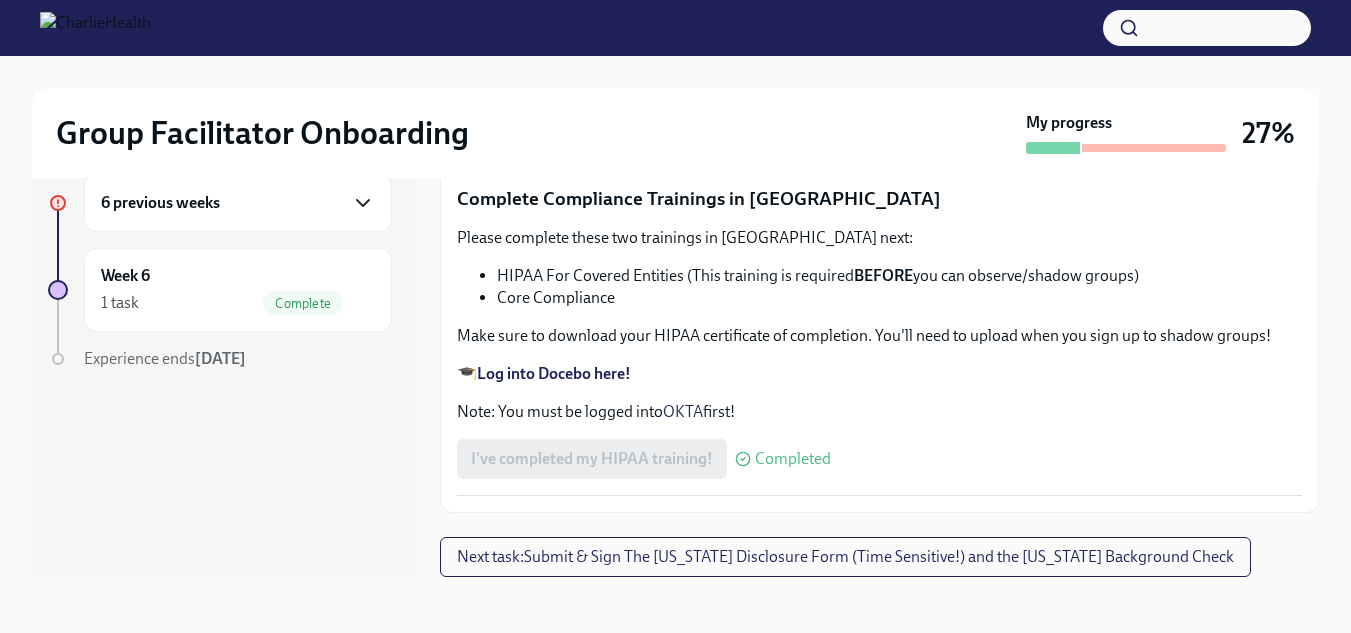 click 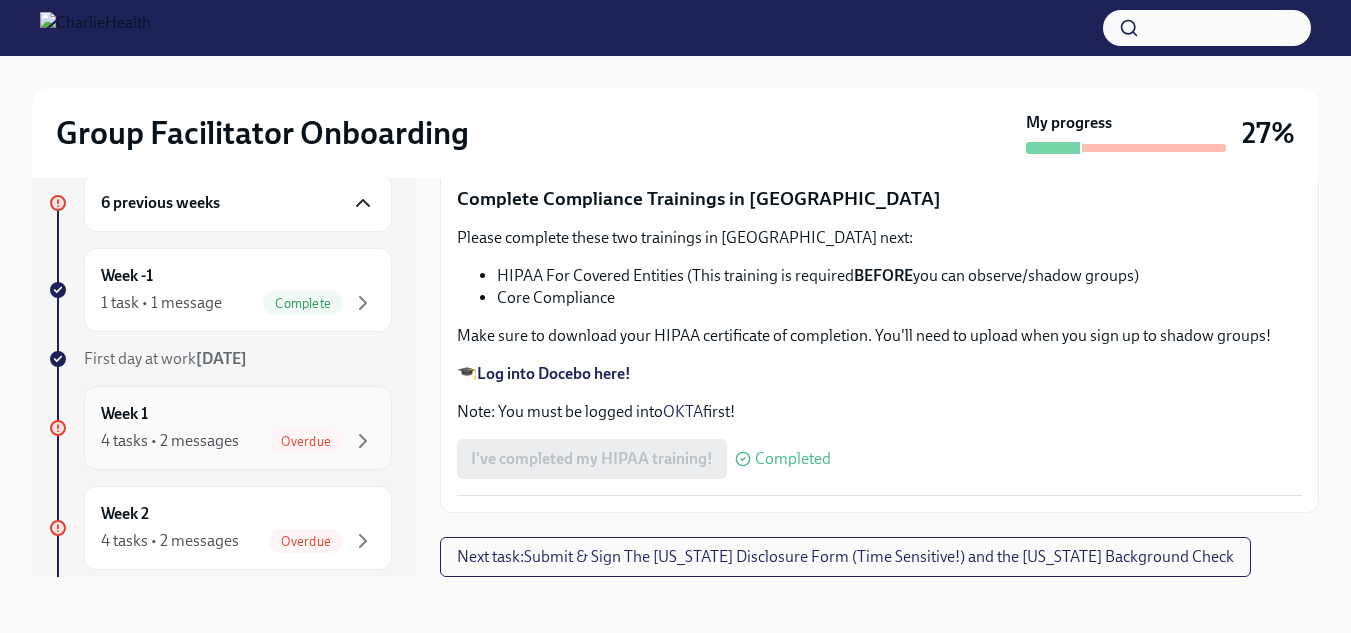 click on "4 tasks • 2 messages" at bounding box center [170, 441] 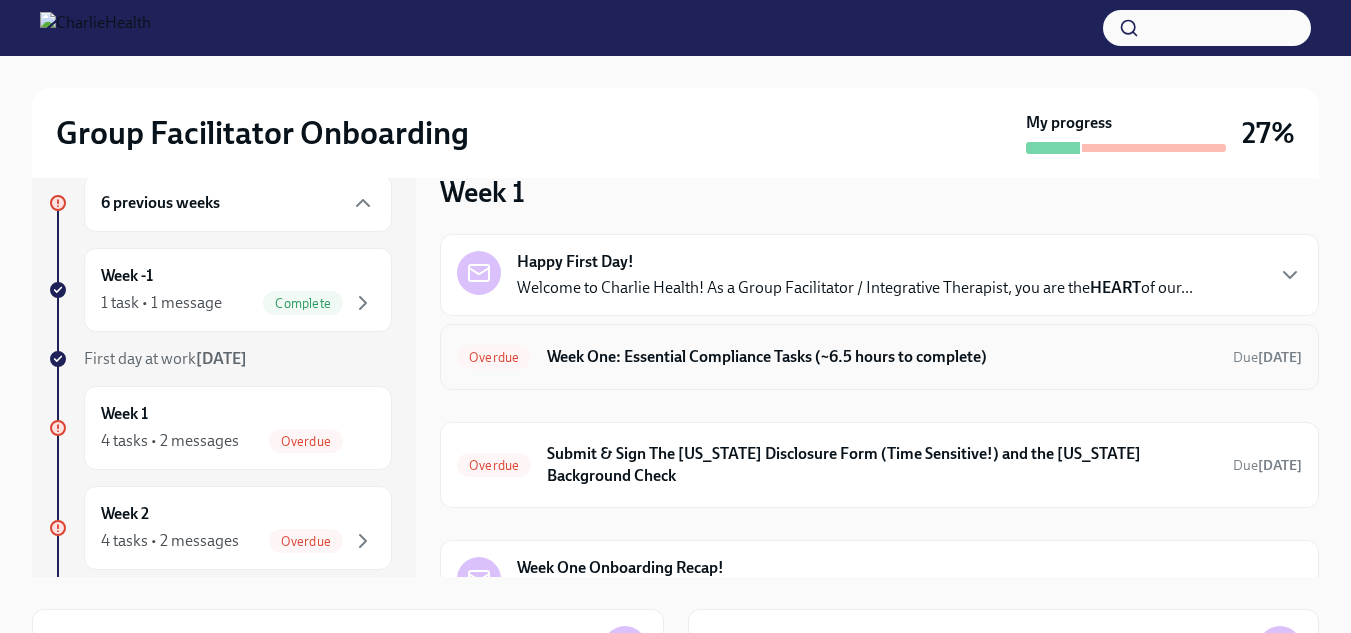 click on "Week One: Essential Compliance Tasks (~6.5 hours to complete)" at bounding box center [882, 357] 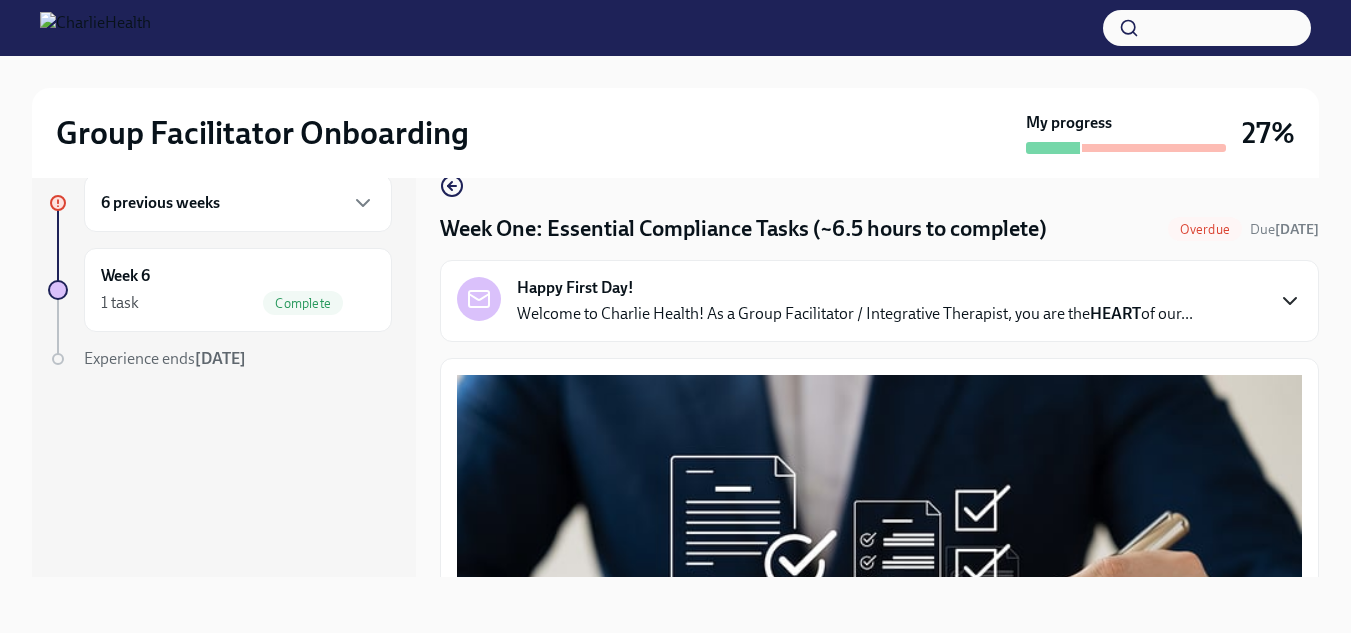 click 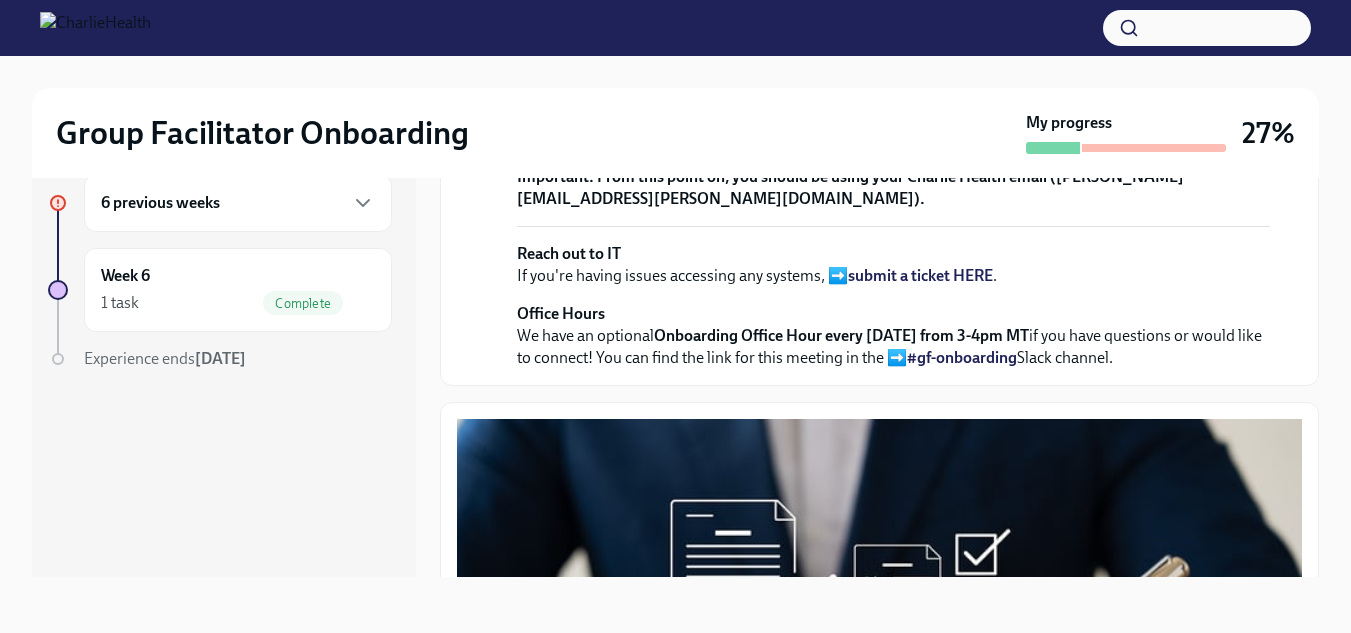 scroll, scrollTop: 600, scrollLeft: 0, axis: vertical 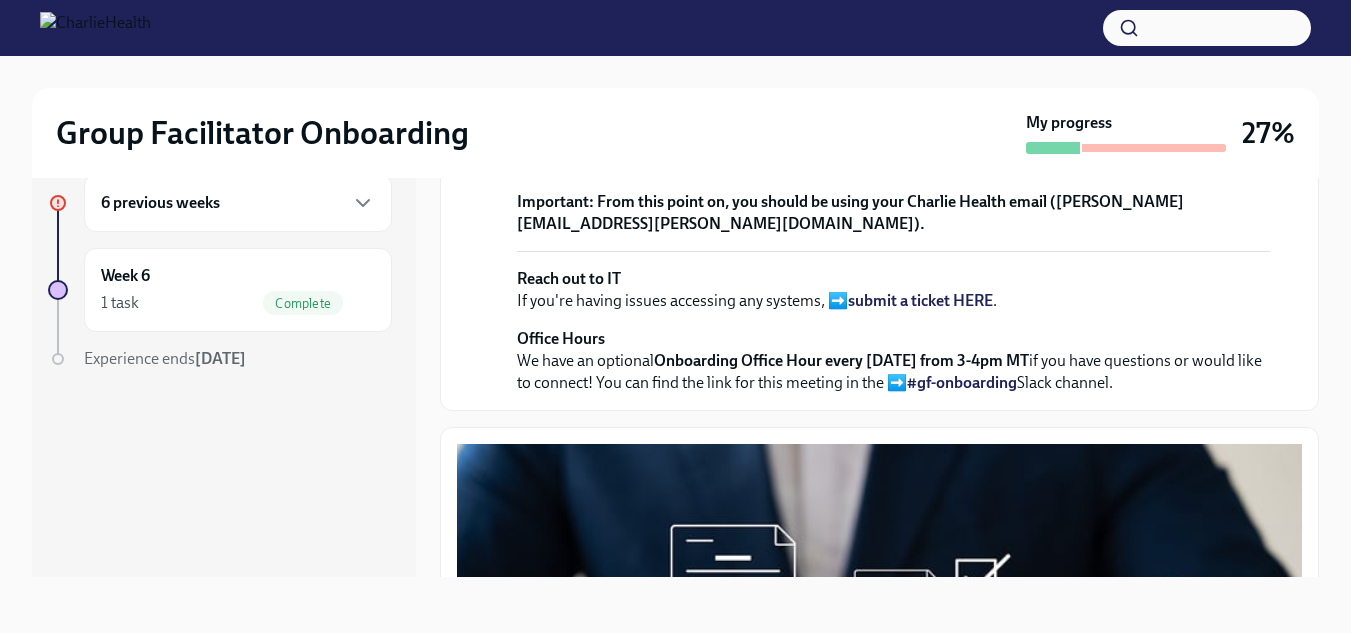 click on "view the FULL onboarding plan HERE" at bounding box center (828, 103) 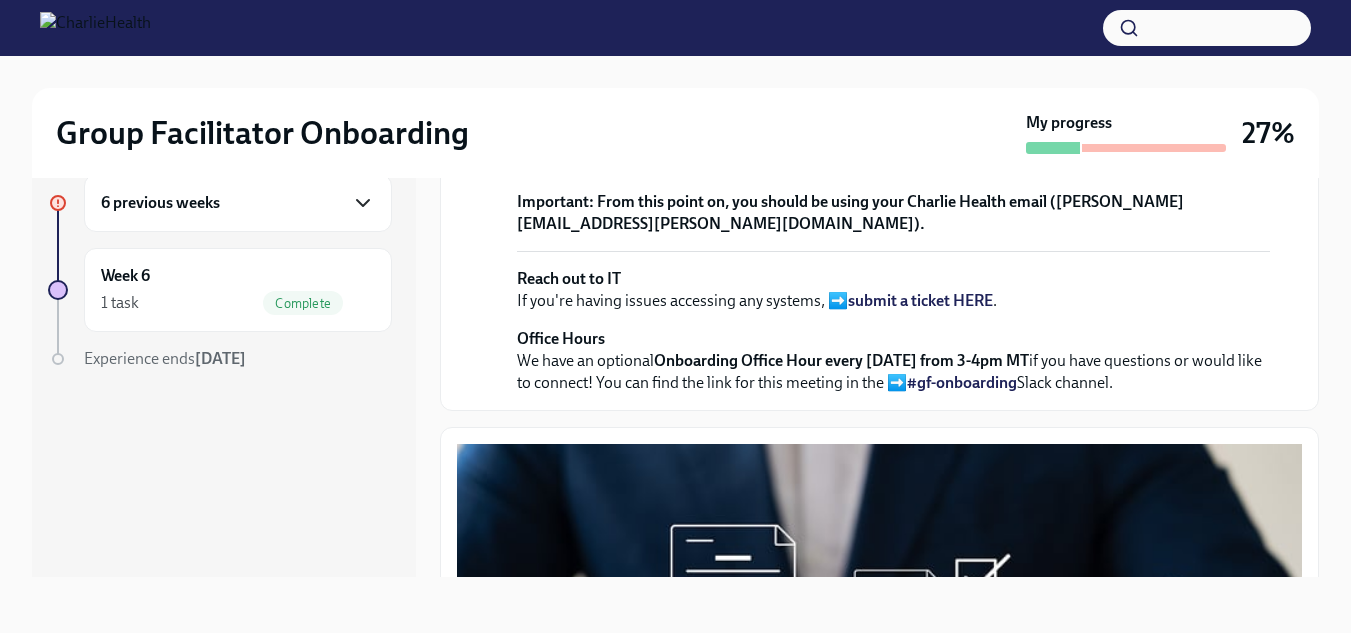 click 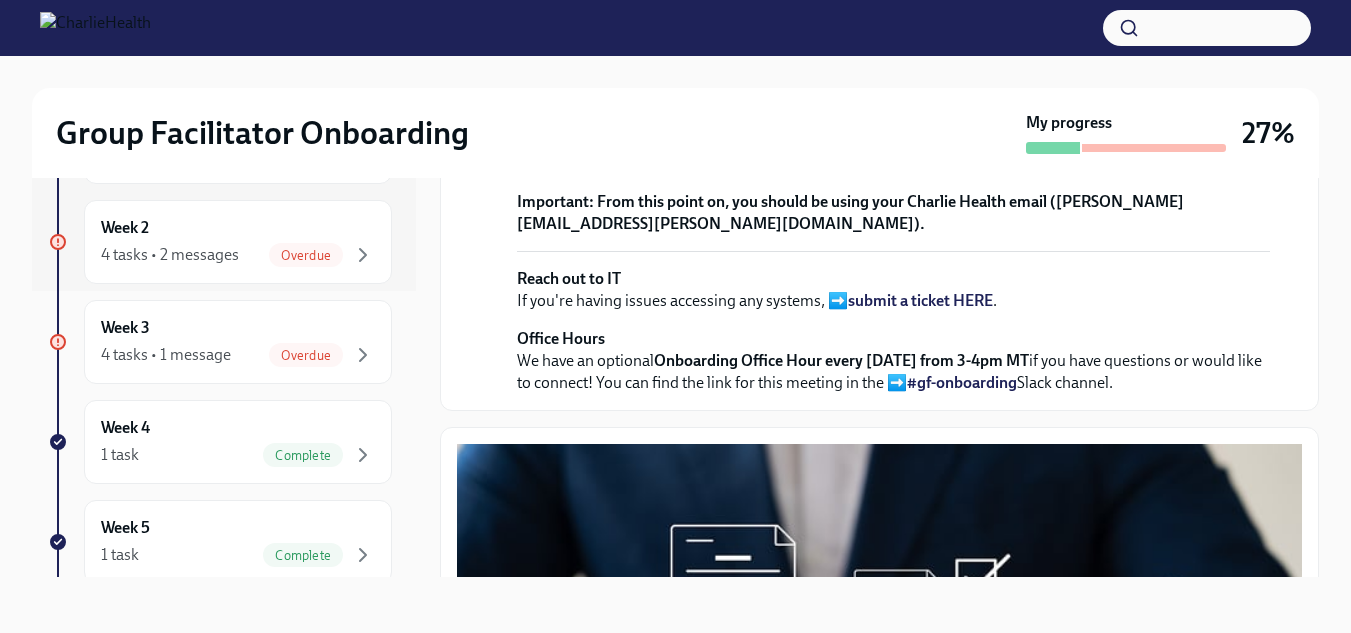 scroll, scrollTop: 284, scrollLeft: 0, axis: vertical 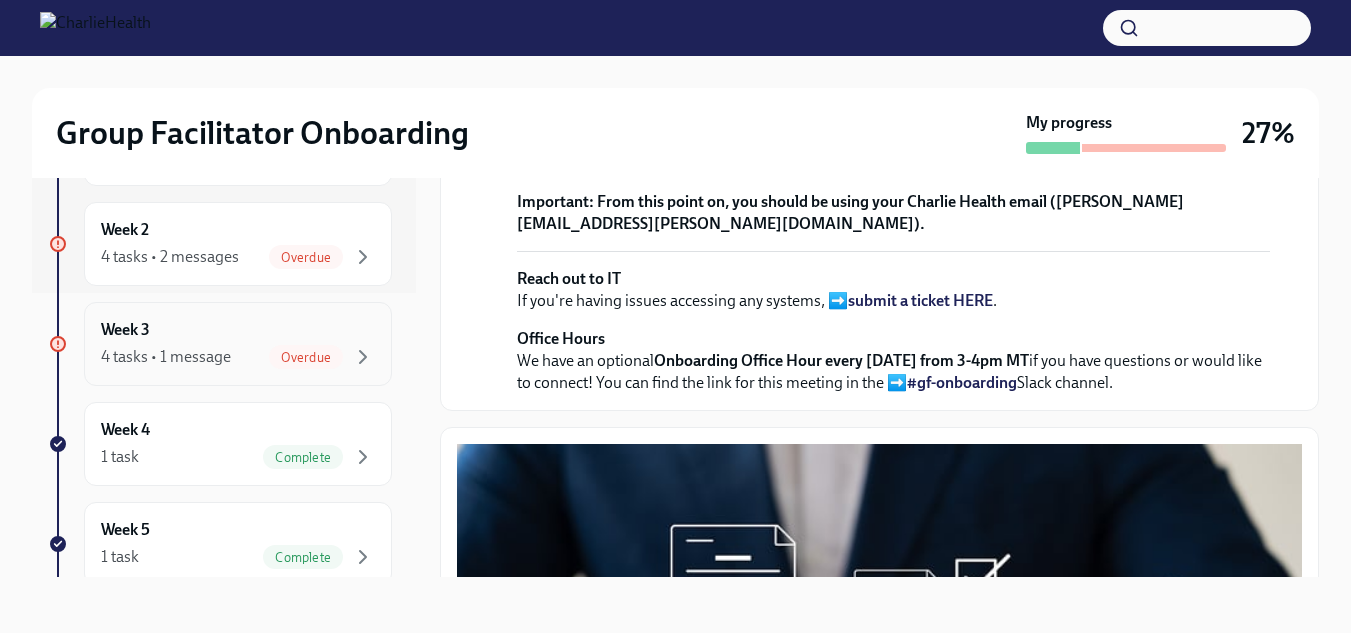 click on "4 tasks • 1 message" at bounding box center (166, 357) 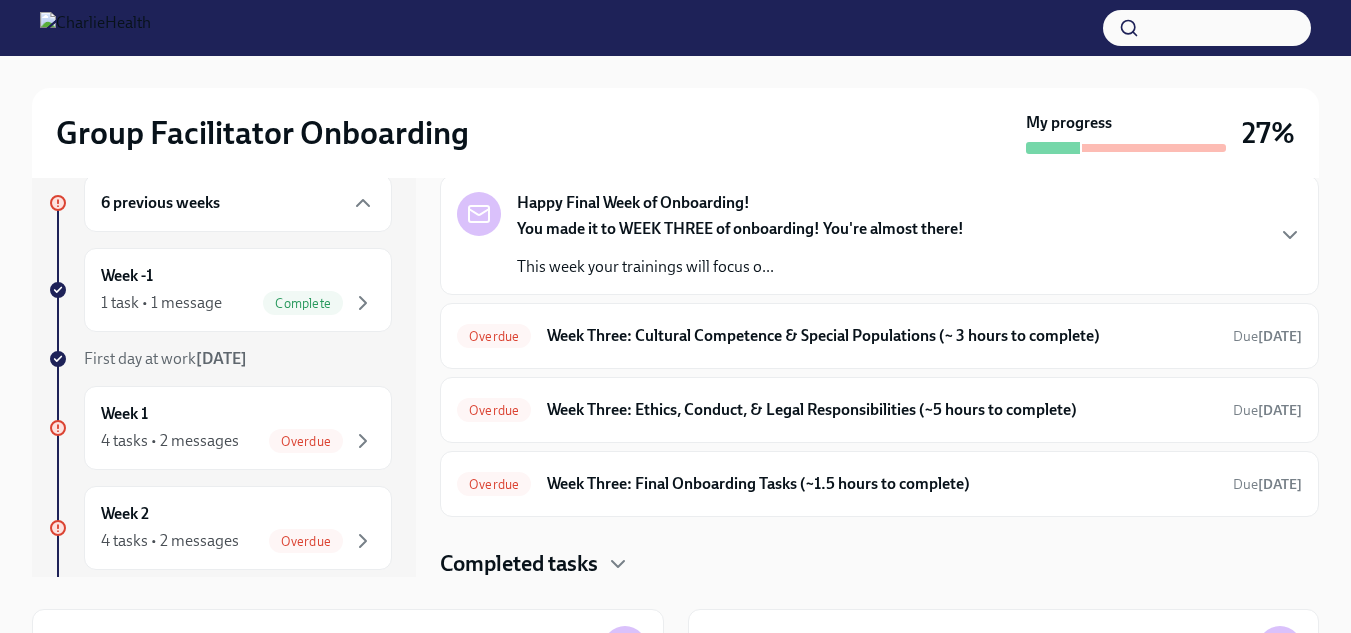 scroll, scrollTop: 61, scrollLeft: 0, axis: vertical 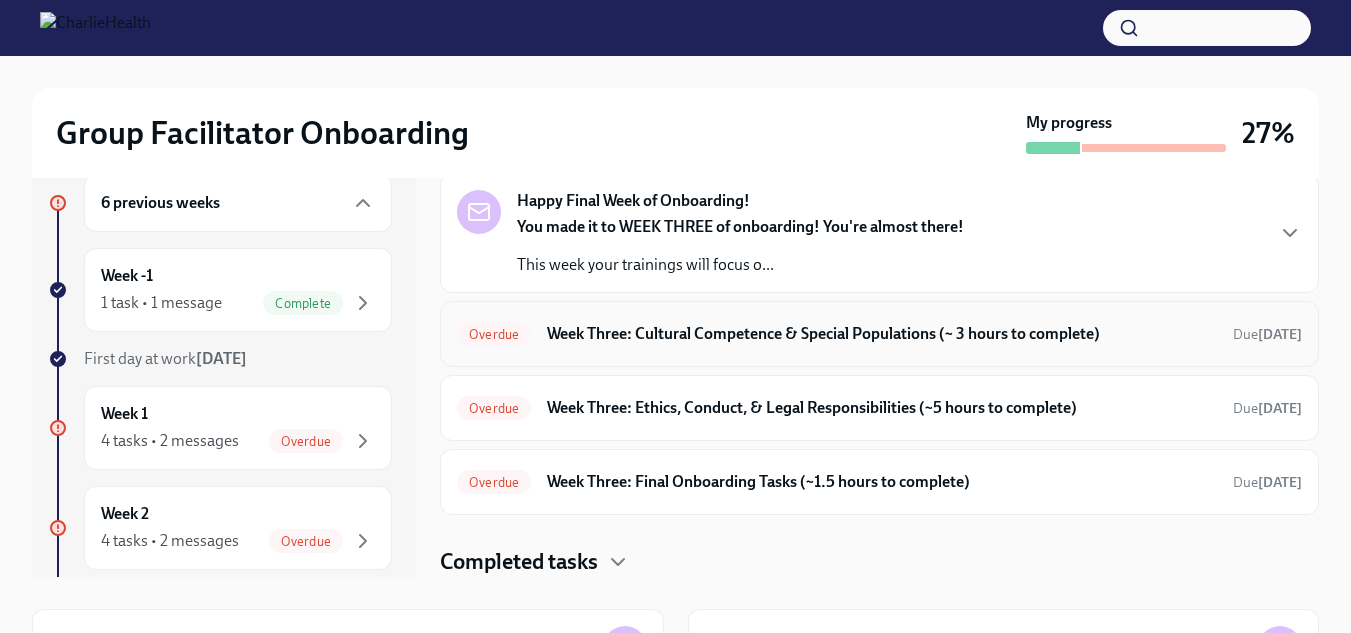 click on "Week Three: Cultural Competence & Special Populations (~ 3 hours to complete)" at bounding box center [882, 334] 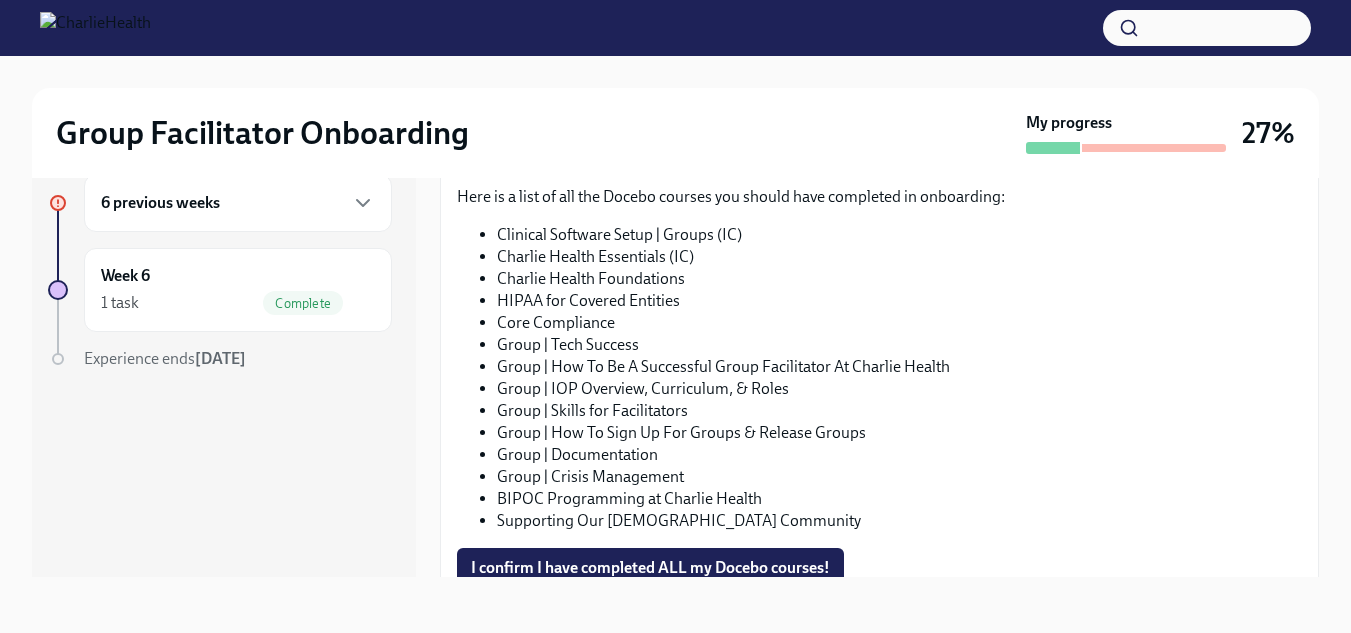 scroll, scrollTop: 1136, scrollLeft: 0, axis: vertical 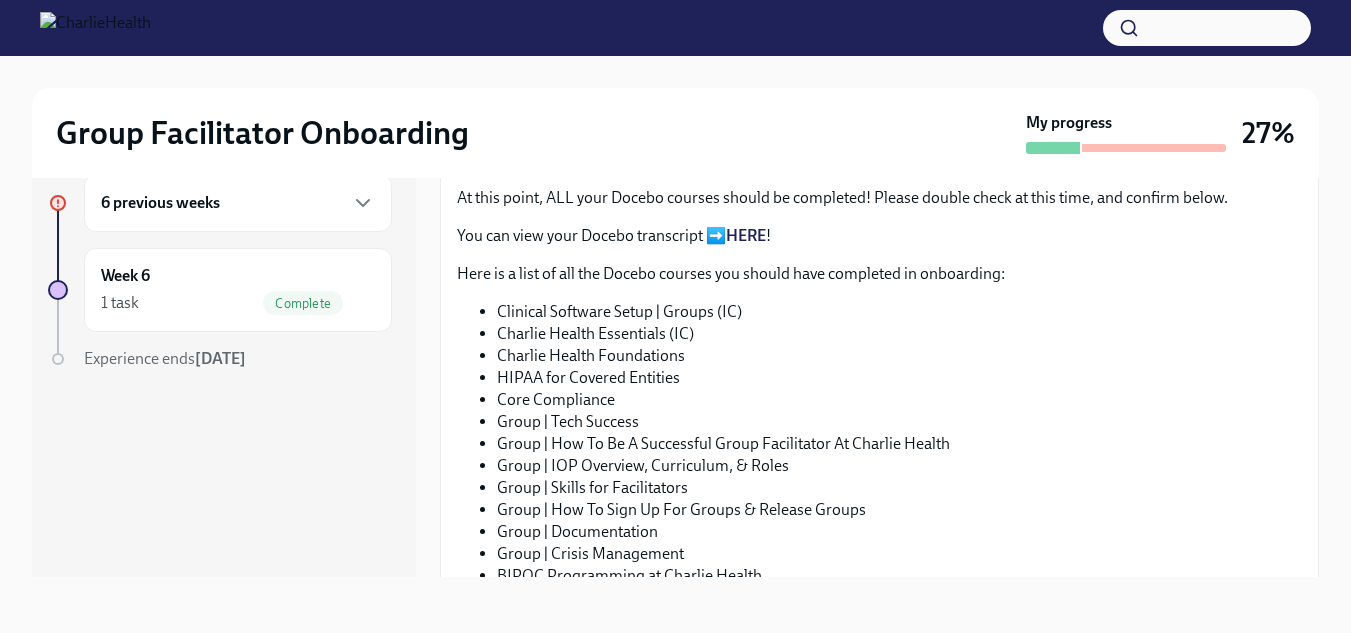 click on "HERE" at bounding box center (746, 235) 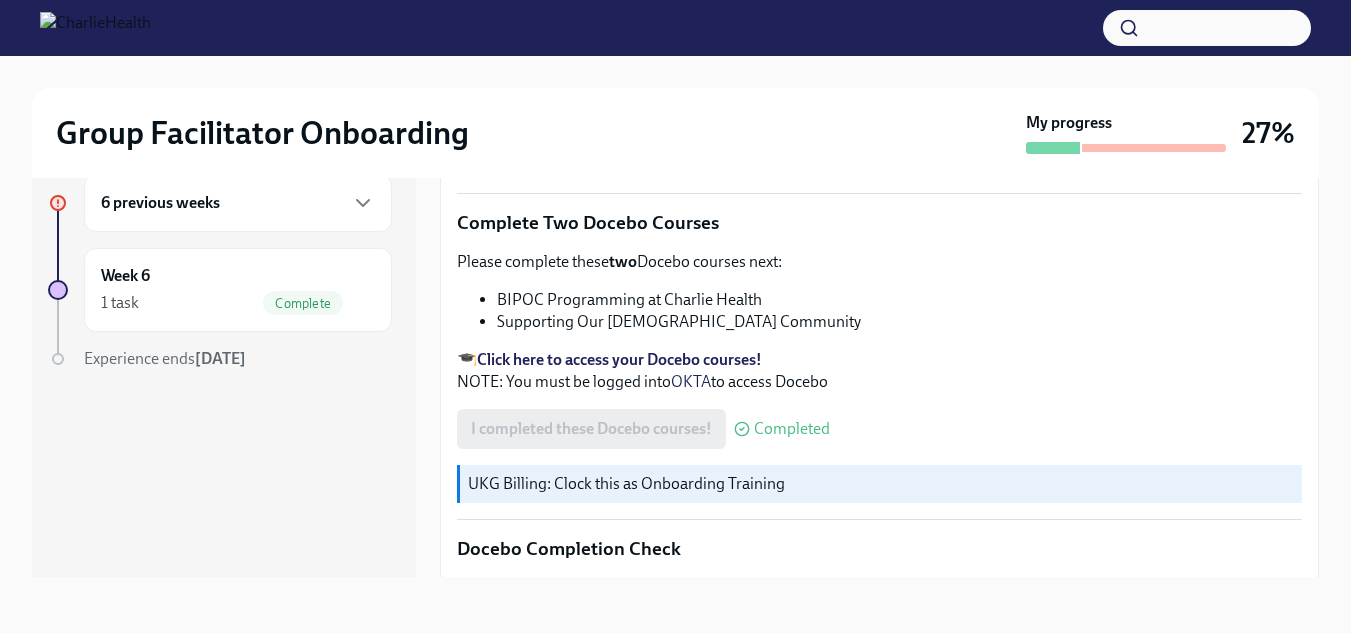 scroll, scrollTop: 678, scrollLeft: 0, axis: vertical 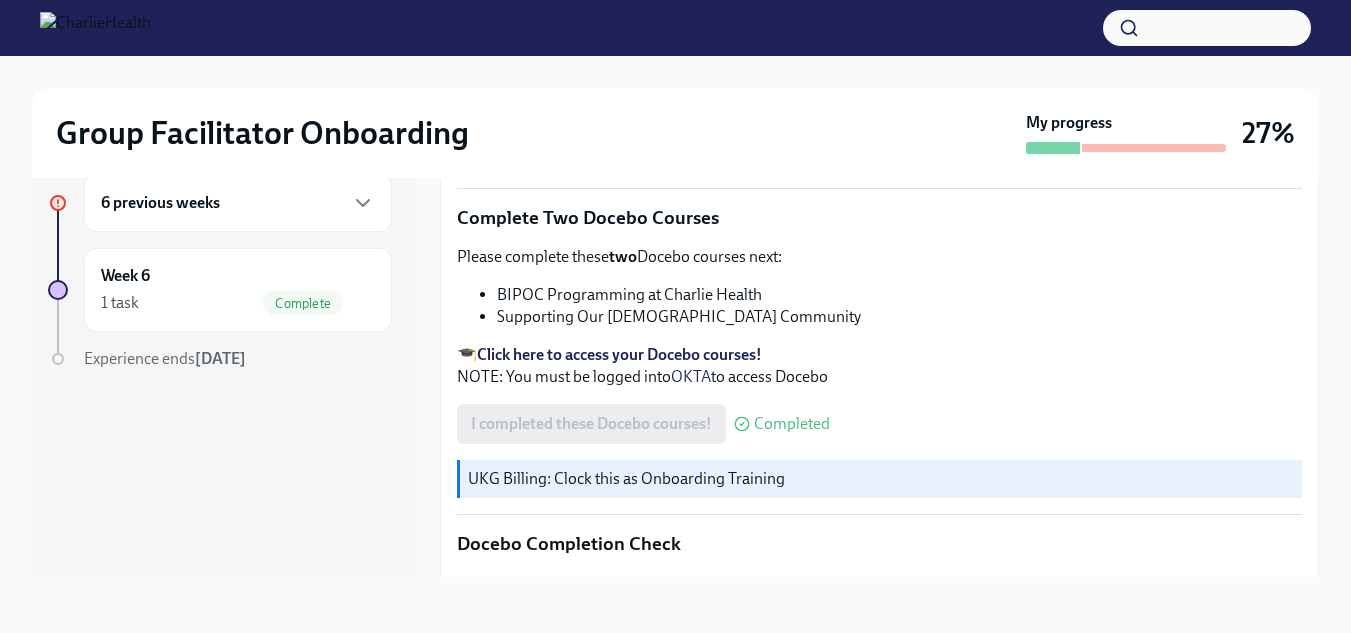 click on "Click here to access your Docebo courses!" at bounding box center (619, 354) 